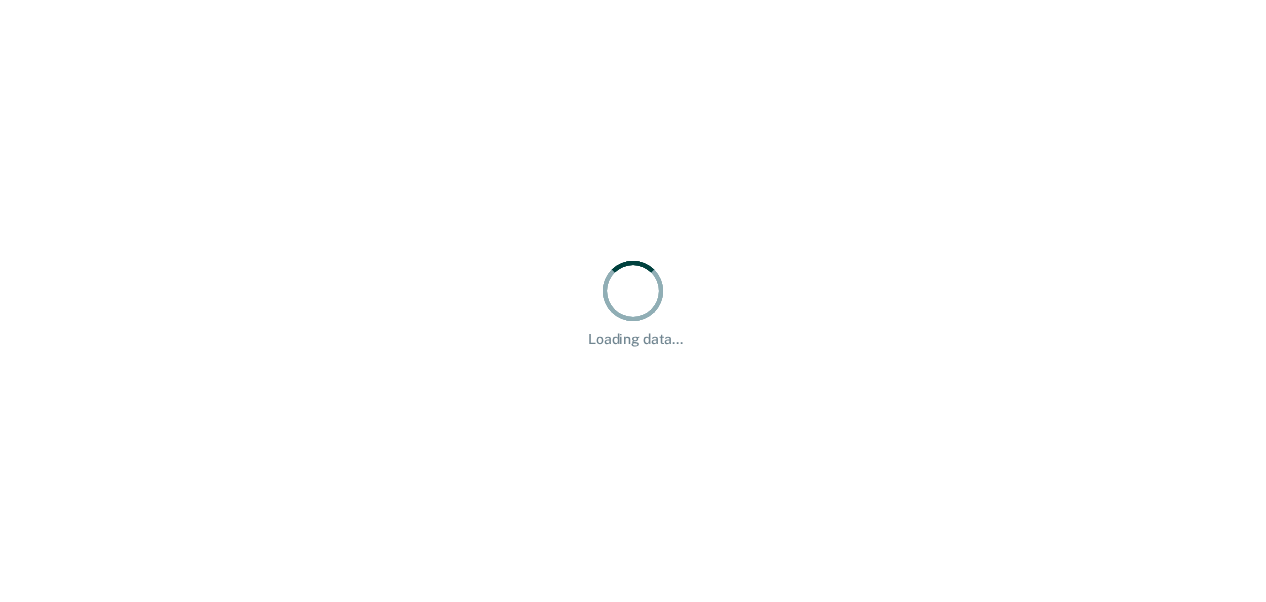 scroll, scrollTop: 0, scrollLeft: 0, axis: both 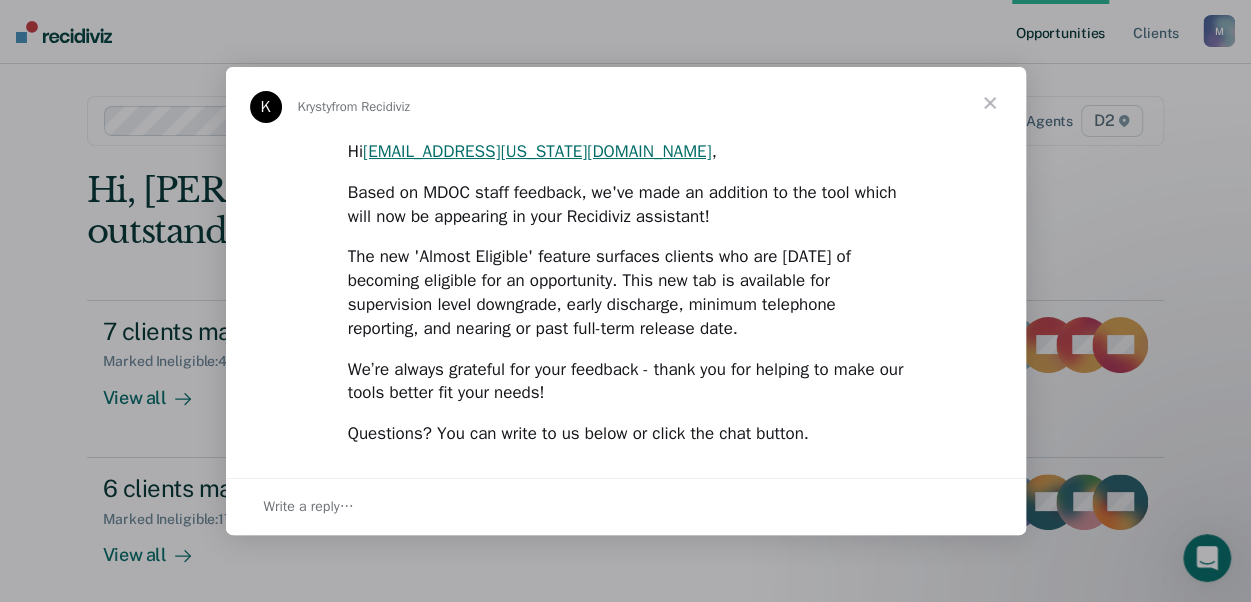 click at bounding box center [990, 103] 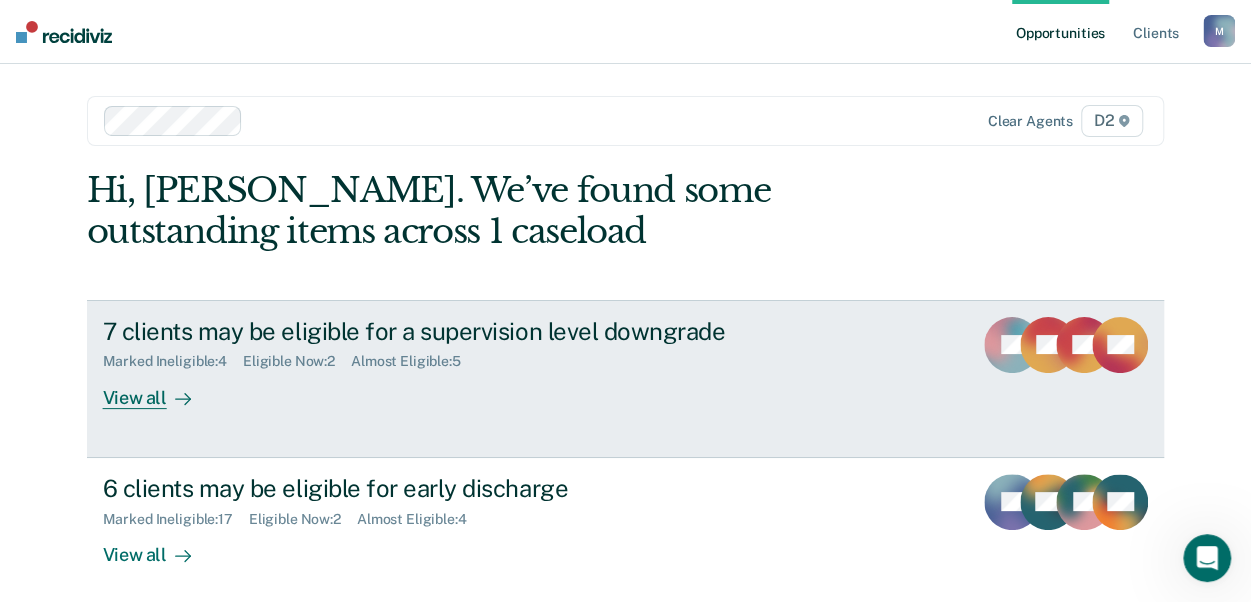 click on "View all" at bounding box center [159, 389] 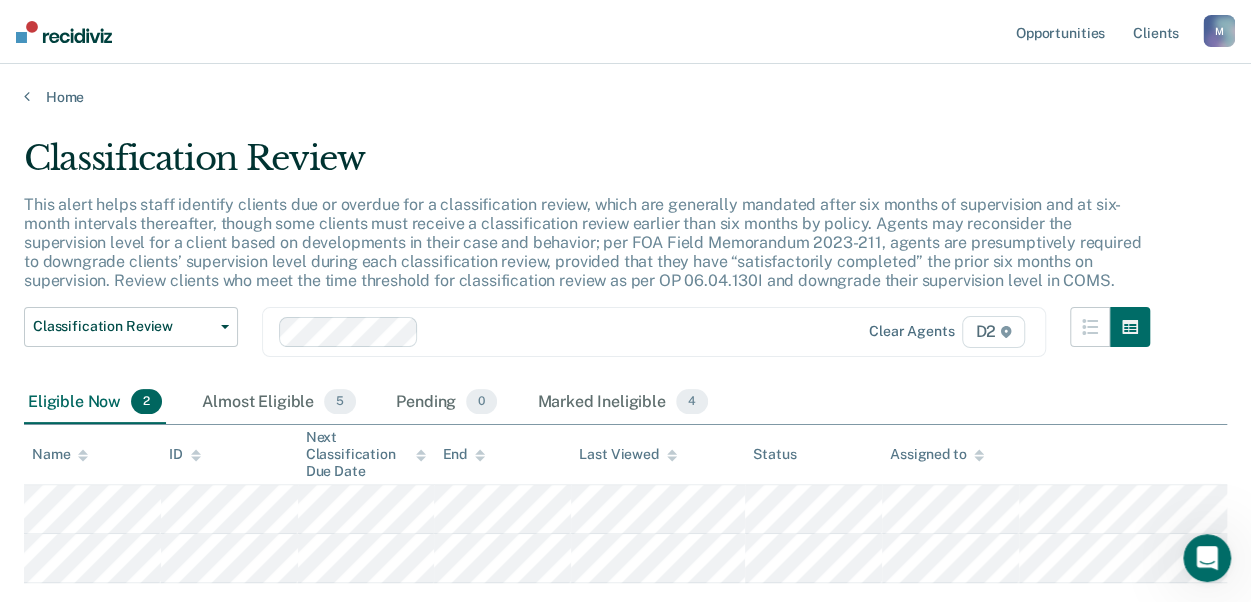 scroll, scrollTop: 122, scrollLeft: 0, axis: vertical 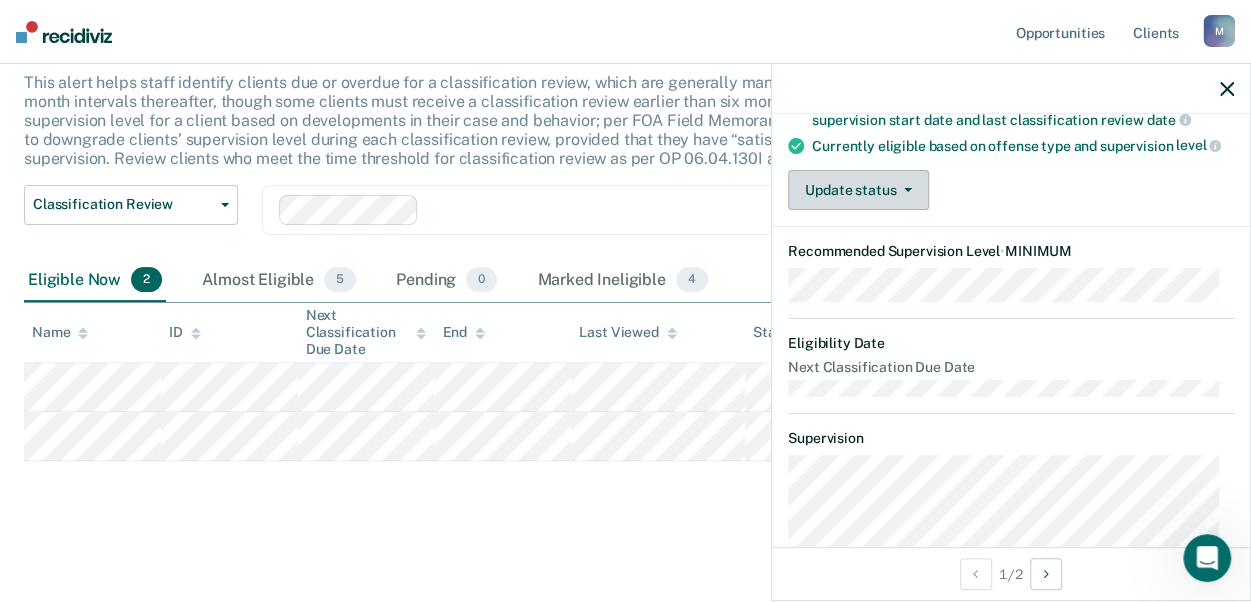 click on "Update status" at bounding box center [858, 190] 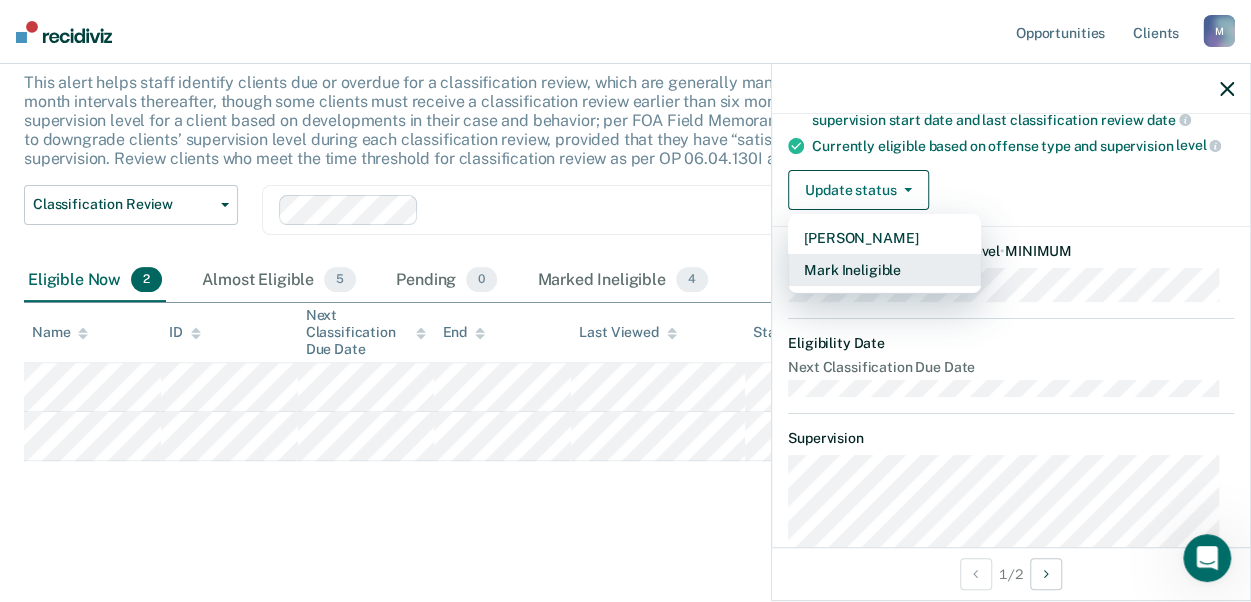 click on "Mark Ineligible" at bounding box center (884, 270) 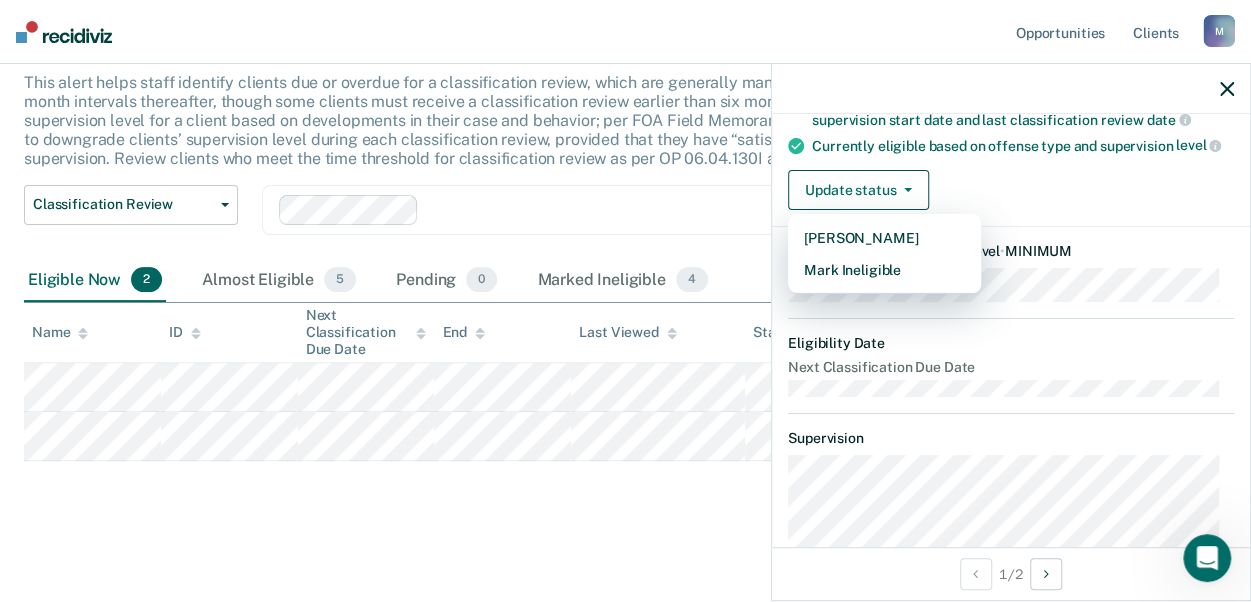scroll, scrollTop: 65, scrollLeft: 0, axis: vertical 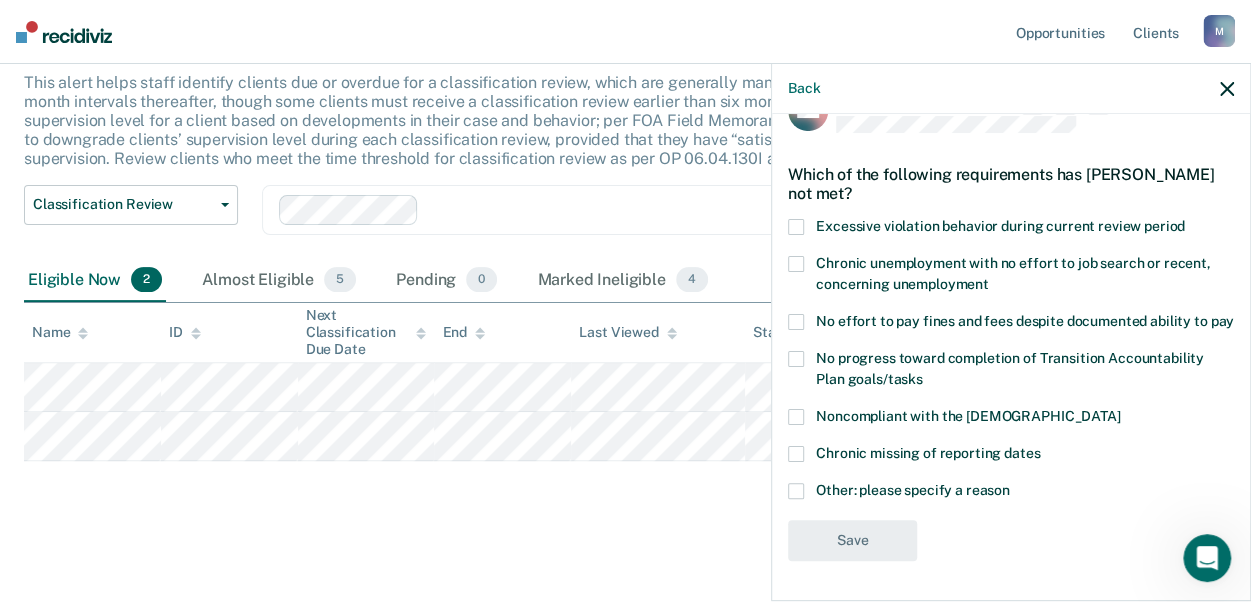 click at bounding box center [796, 491] 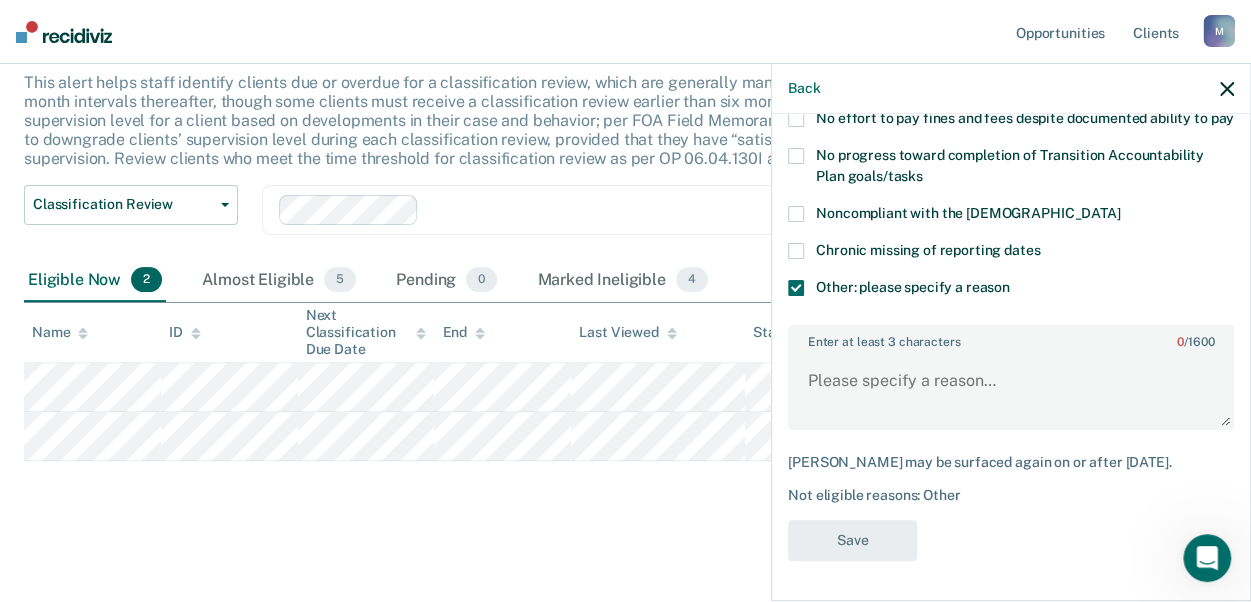 scroll, scrollTop: 285, scrollLeft: 0, axis: vertical 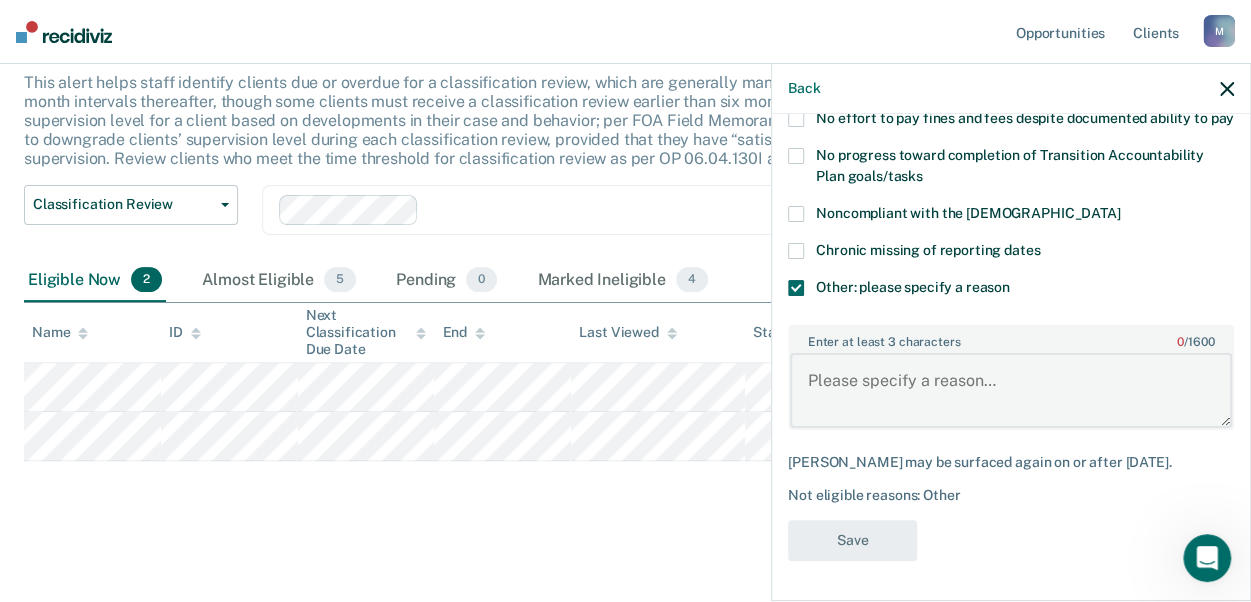 click on "Enter at least 3 characters 0  /  1600" at bounding box center (1011, 390) 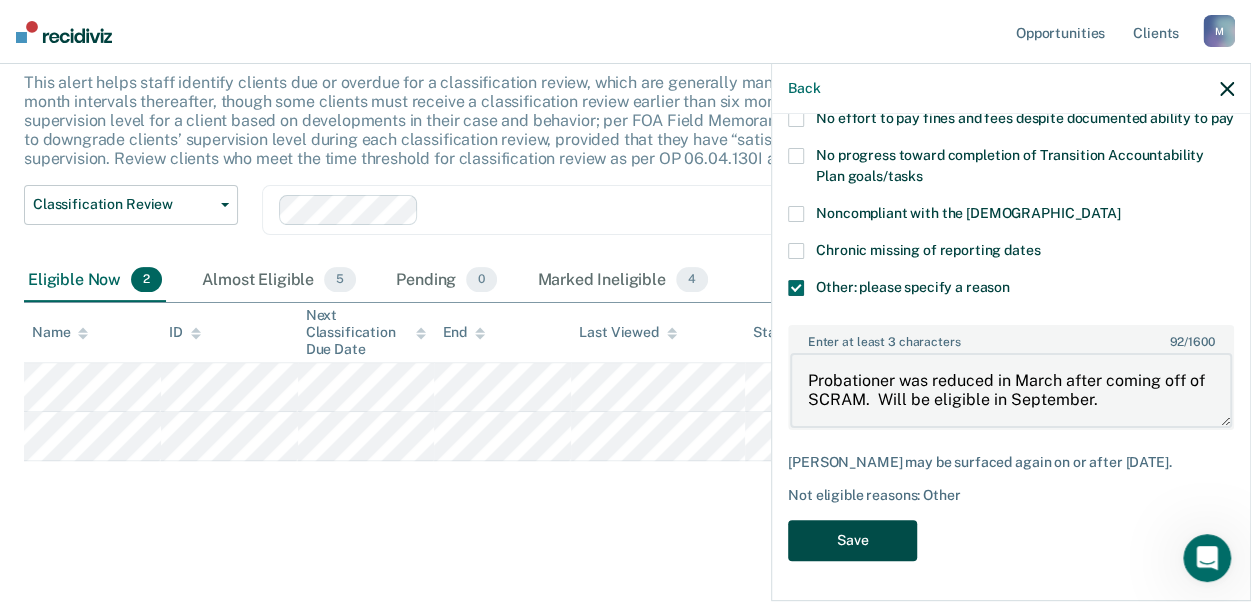 type on "Probationer was reduced in March after coming off of SCRAM.  Will be eligible in September." 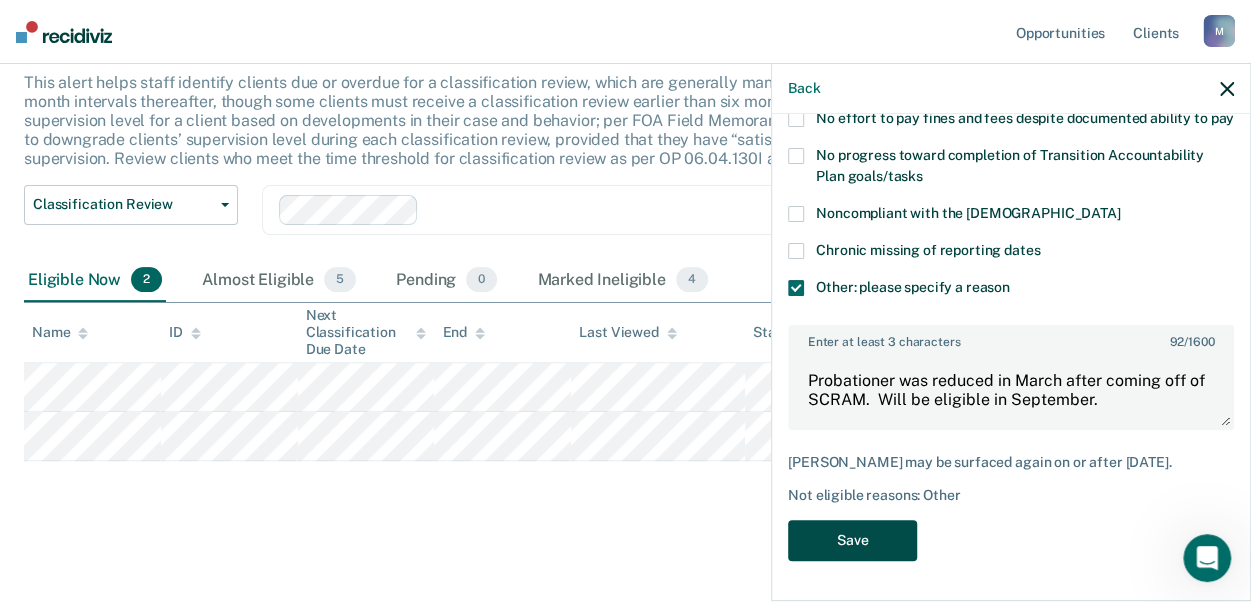 click on "Save" at bounding box center [852, 540] 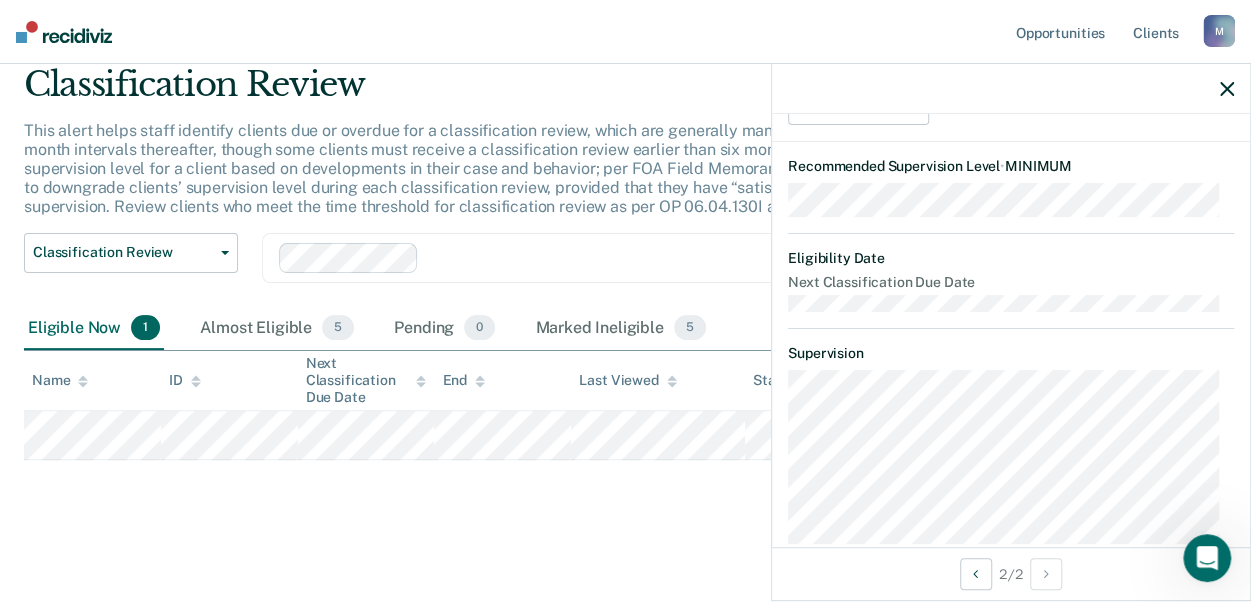 scroll, scrollTop: 87, scrollLeft: 0, axis: vertical 